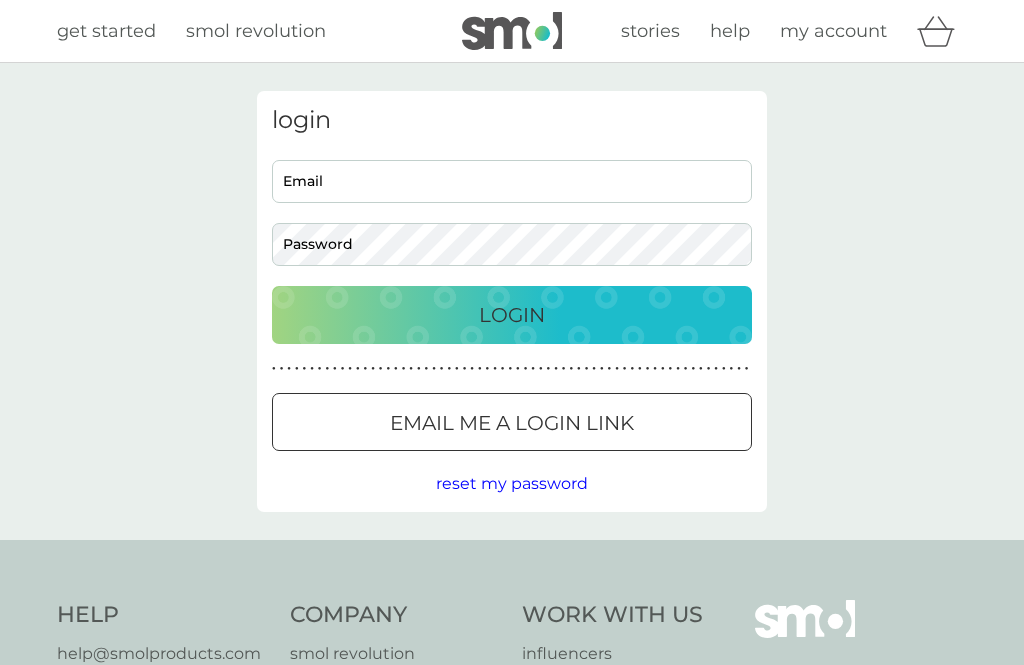 click on "Email" at bounding box center (512, 181) 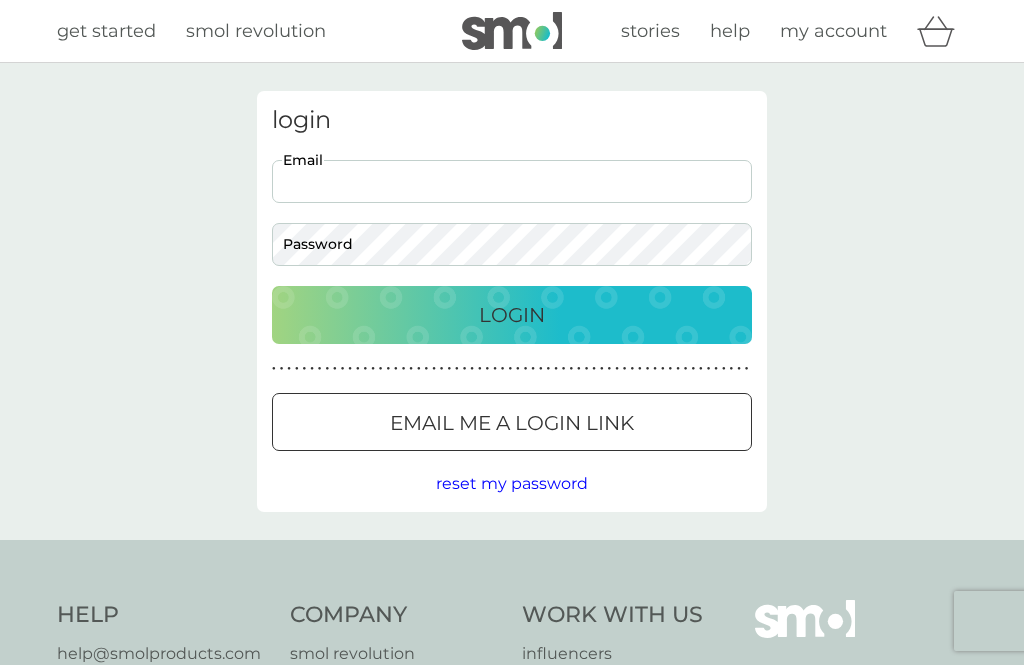 scroll, scrollTop: 0, scrollLeft: 0, axis: both 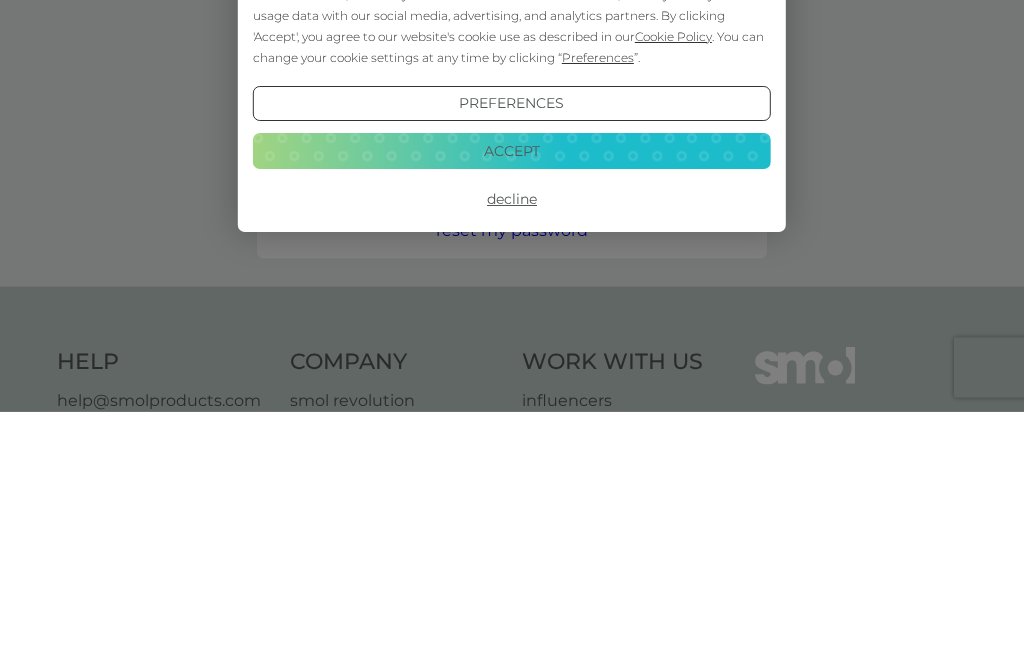 type on "isobeldurrant@hotmail.com" 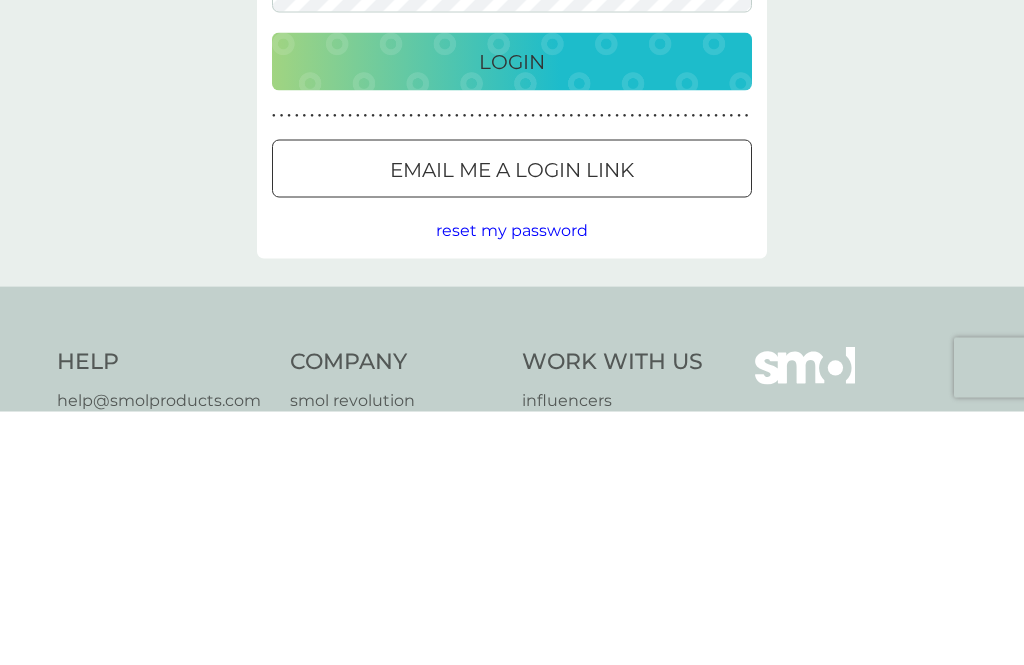 scroll, scrollTop: 254, scrollLeft: 0, axis: vertical 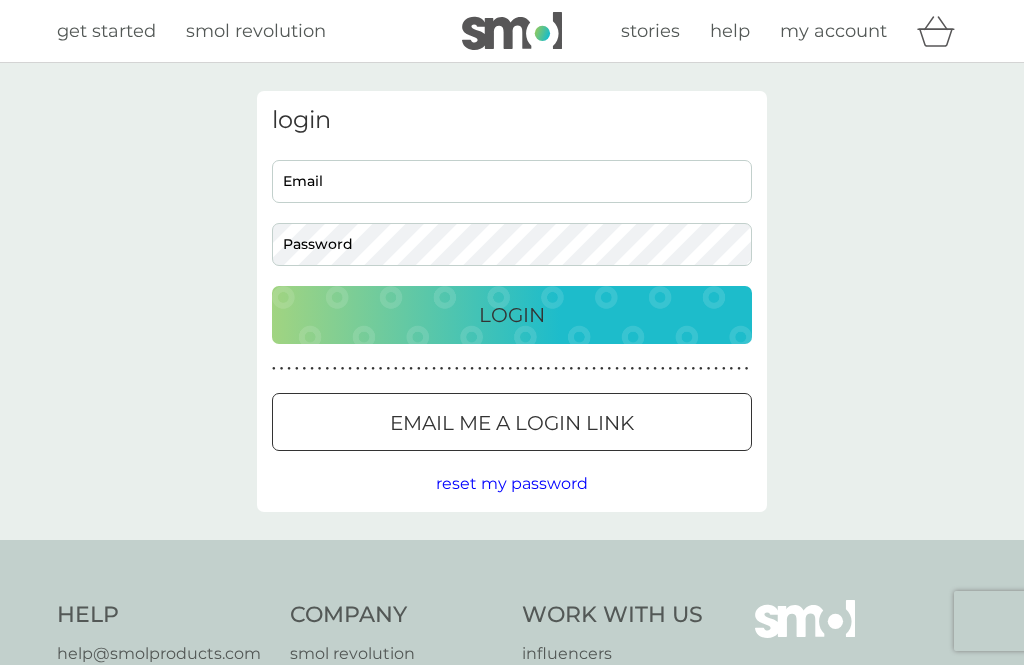 click on "Email" at bounding box center [512, 181] 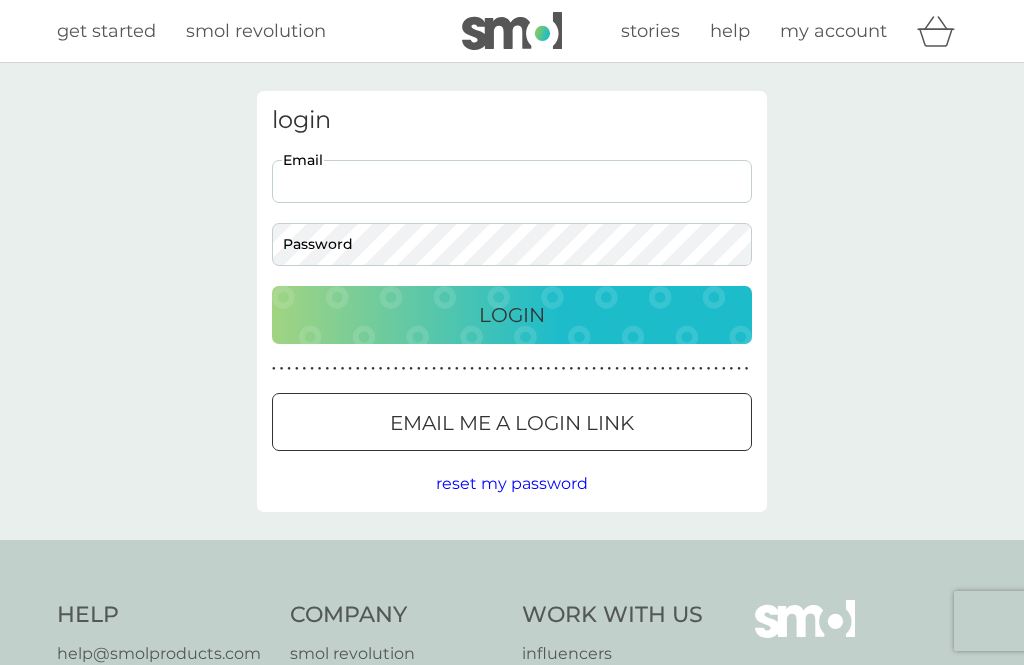 scroll, scrollTop: 0, scrollLeft: 0, axis: both 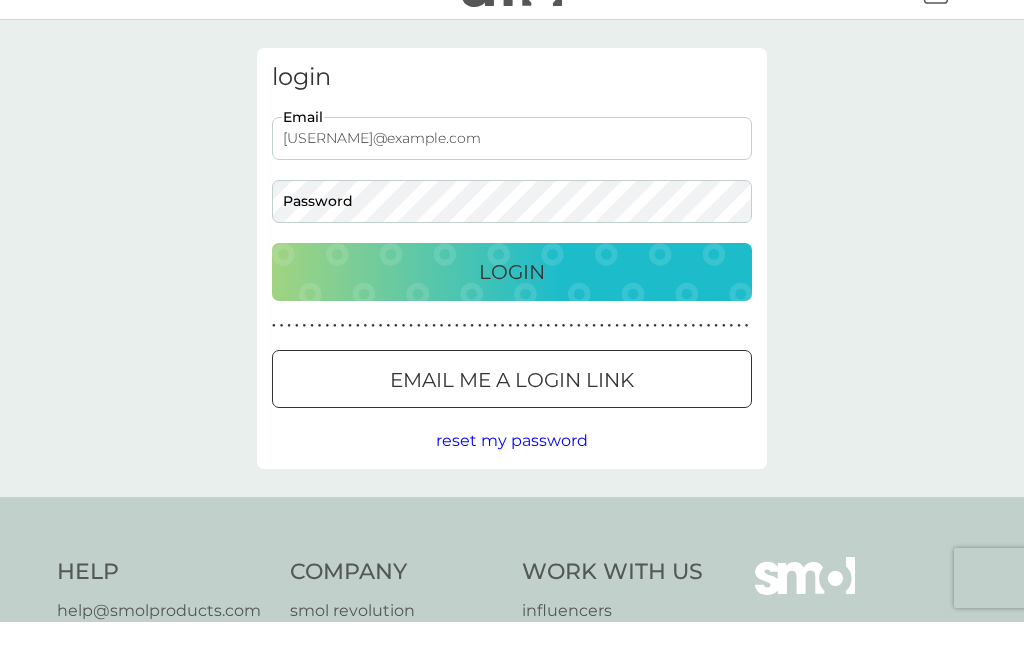 type on "isobeldurrant@hotmail.com" 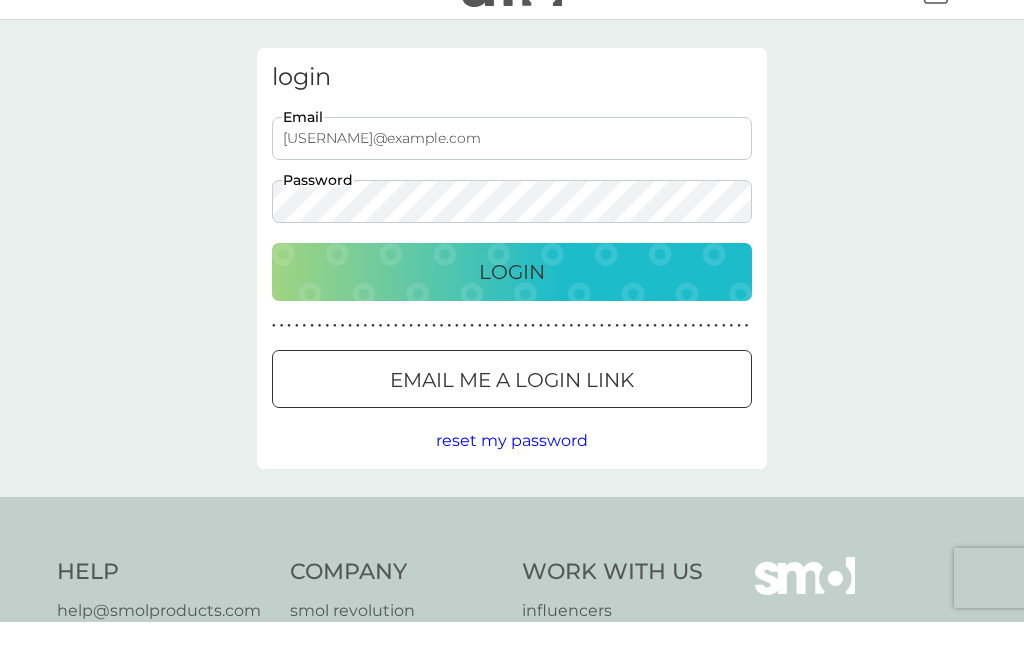 click on "Login" at bounding box center (512, 315) 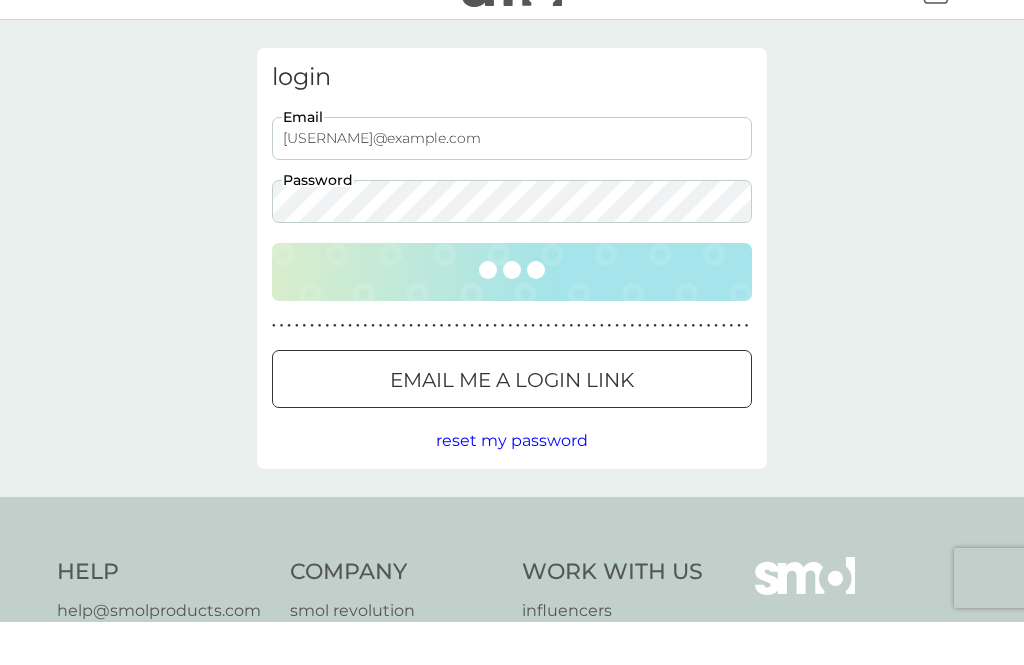 scroll, scrollTop: 43, scrollLeft: 0, axis: vertical 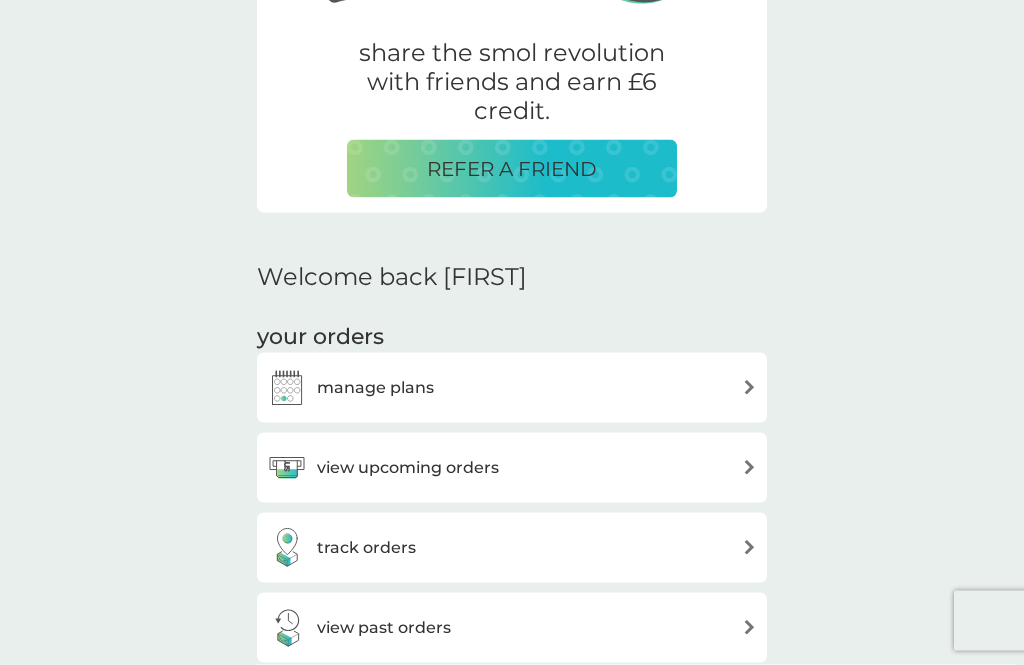 click at bounding box center (749, 387) 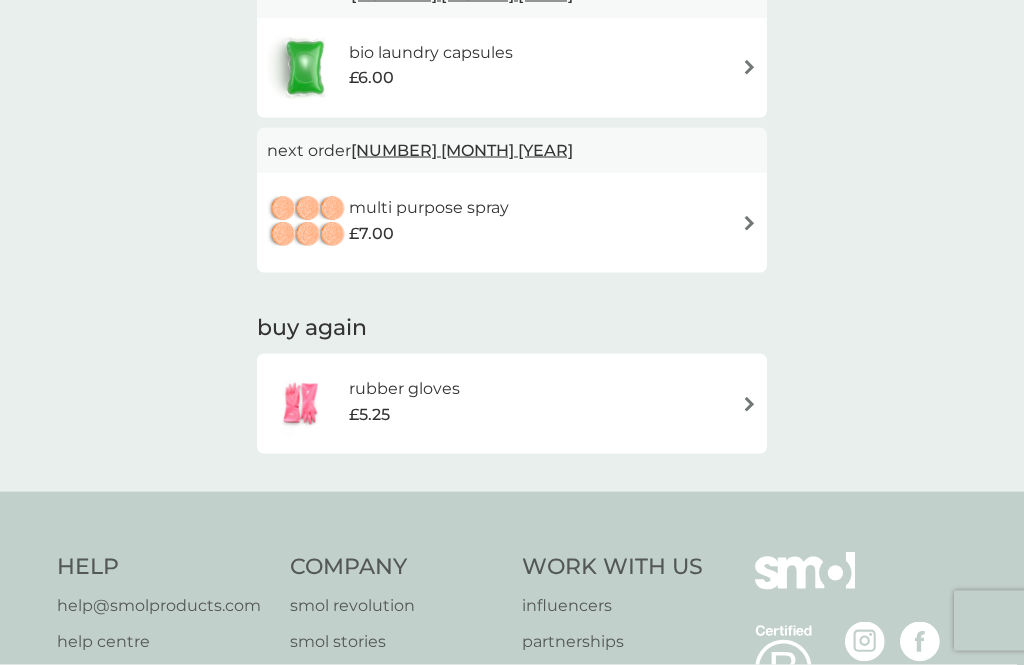 scroll, scrollTop: 0, scrollLeft: 0, axis: both 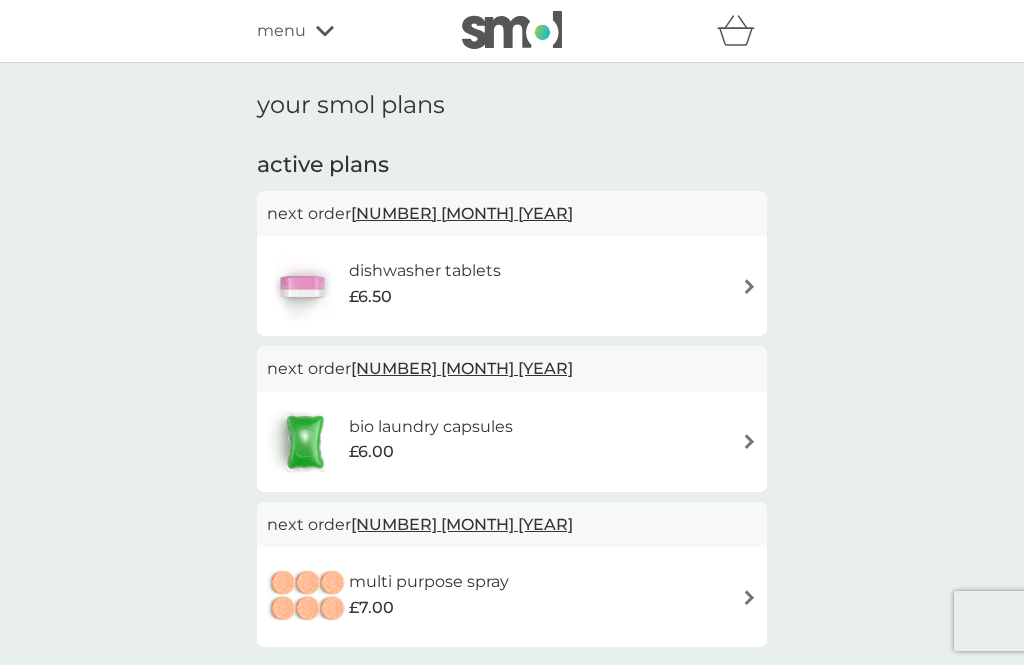 click on "bio laundry capsules £6.00" at bounding box center (512, 442) 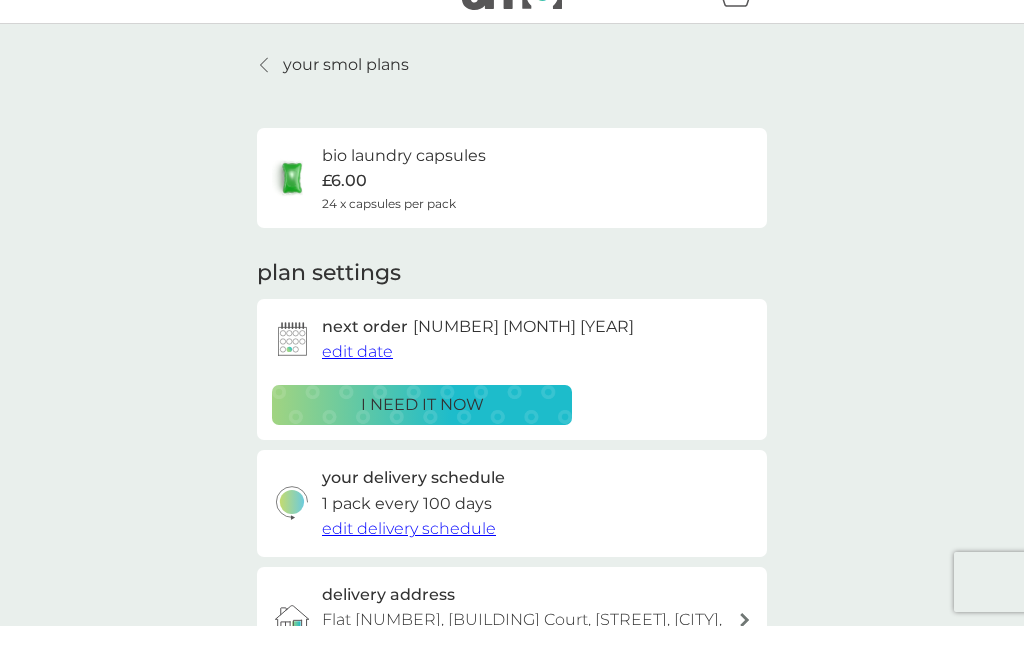 scroll, scrollTop: 39, scrollLeft: 0, axis: vertical 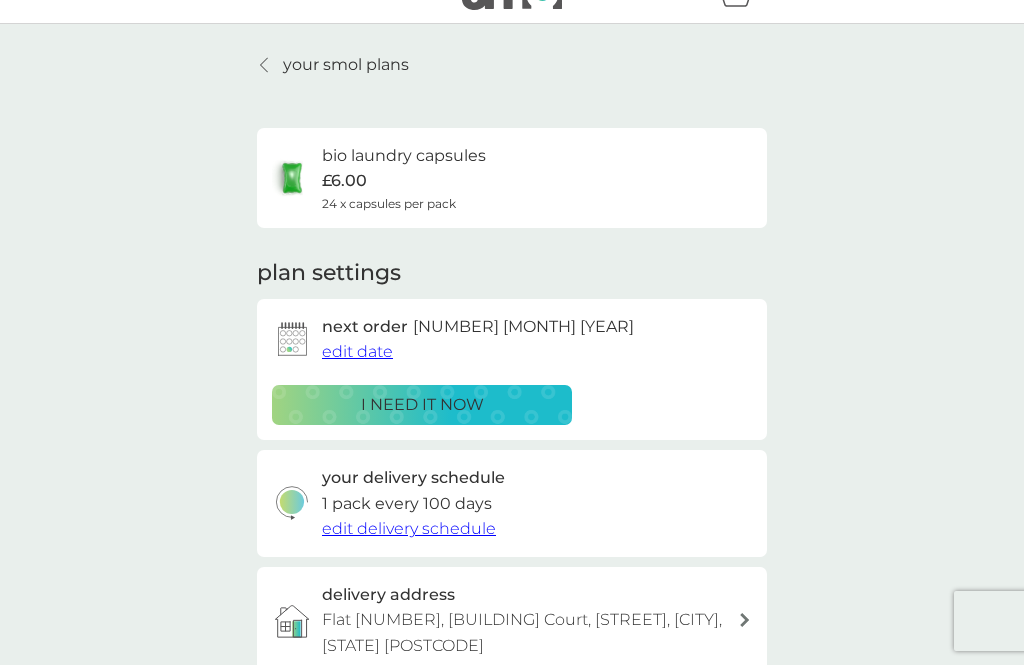 click on "edit date" at bounding box center (357, 351) 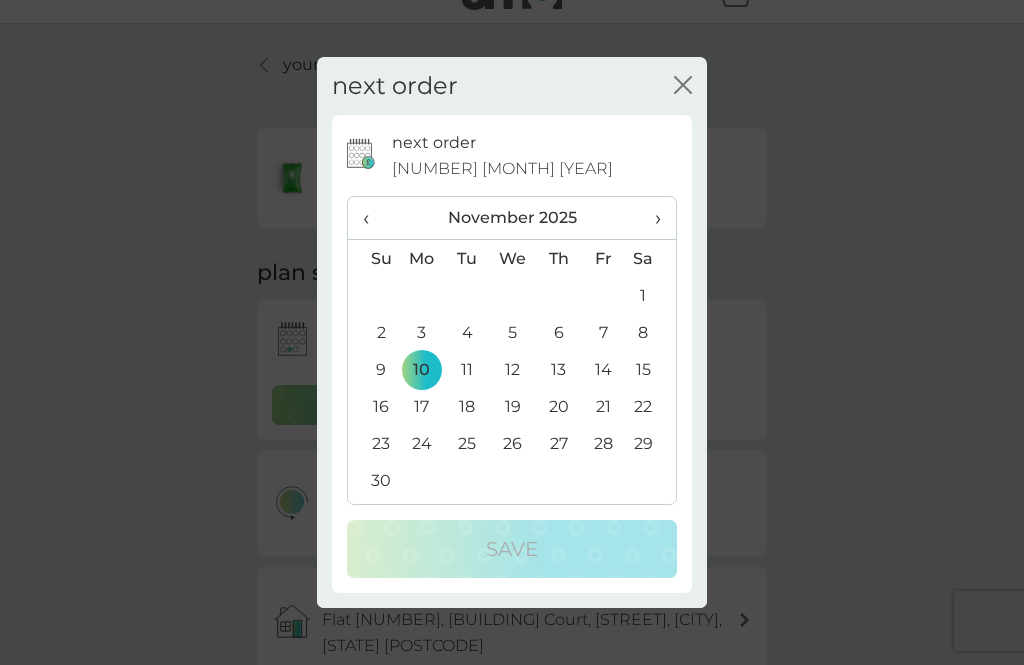 click on "›" at bounding box center (651, 218) 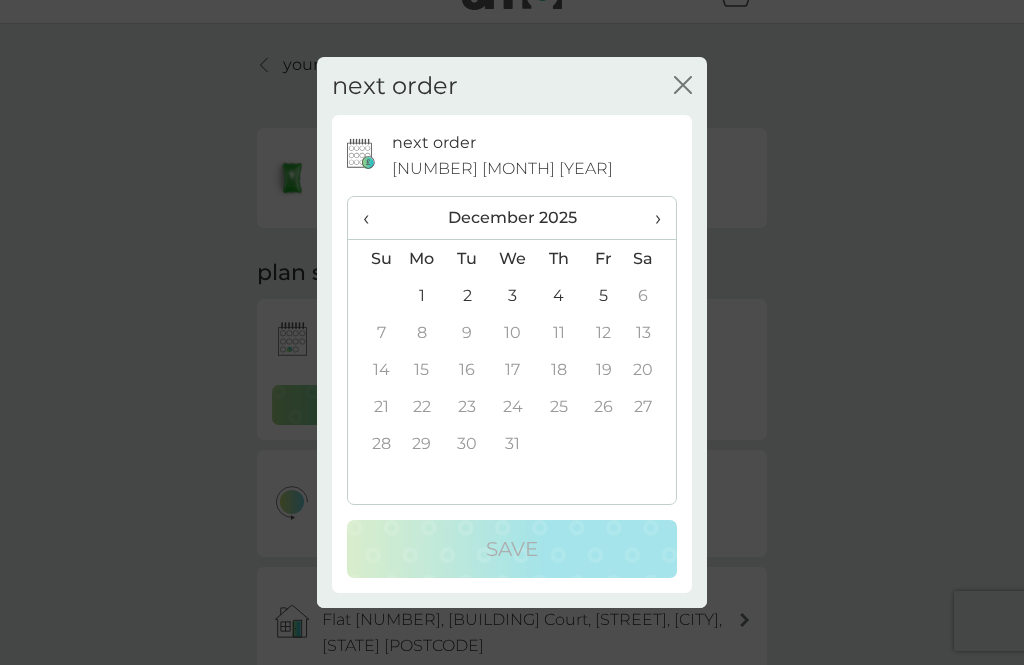 click on "10" at bounding box center (513, 332) 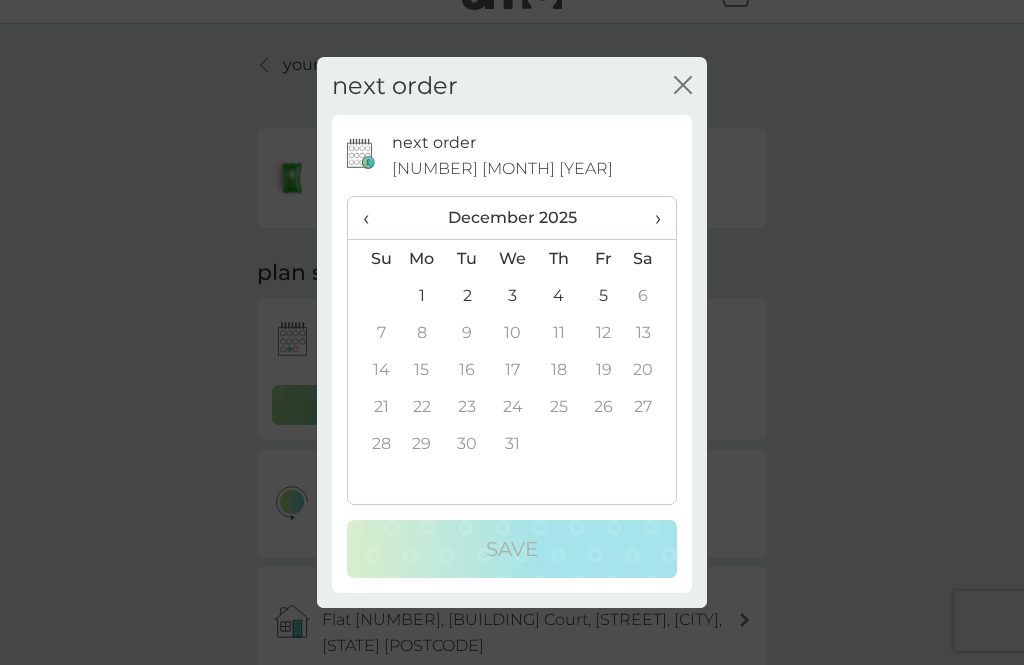 click on "10" at bounding box center (513, 332) 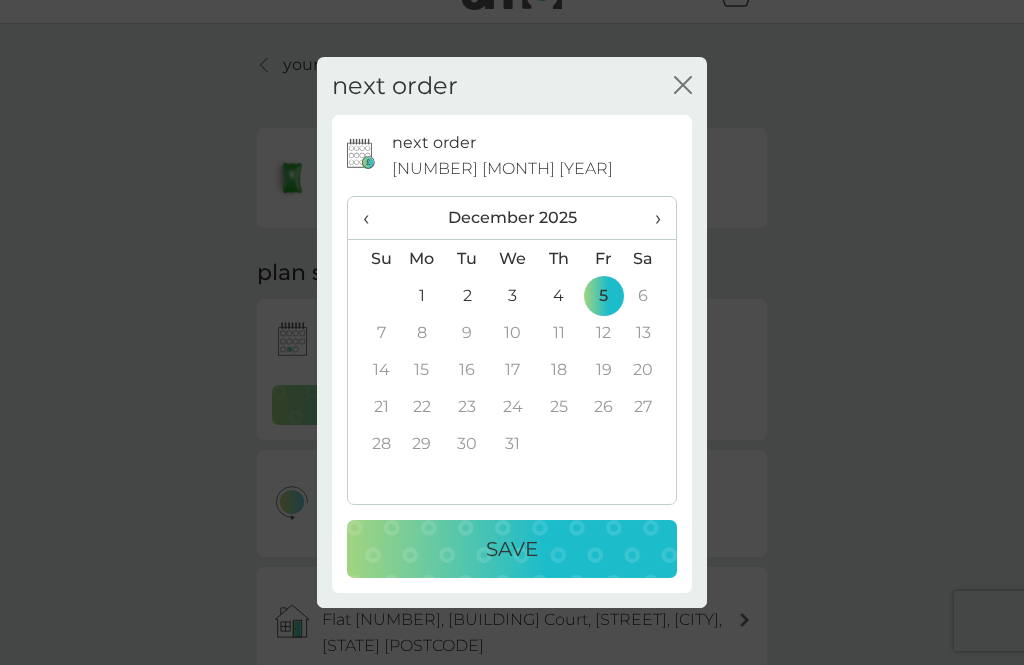 click on "Save" at bounding box center (512, 549) 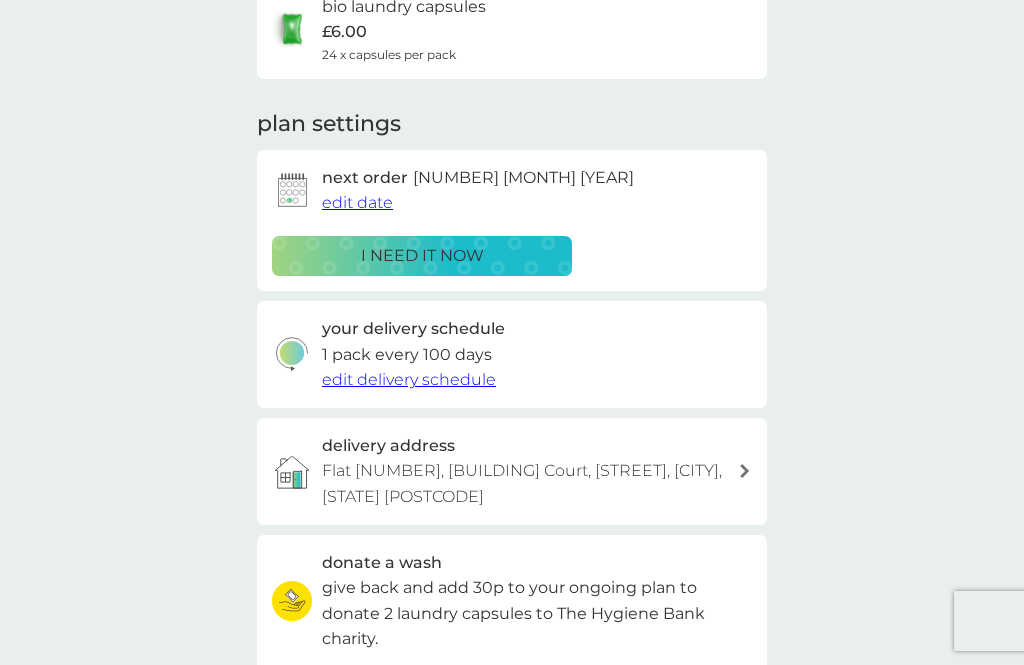 scroll, scrollTop: 191, scrollLeft: 0, axis: vertical 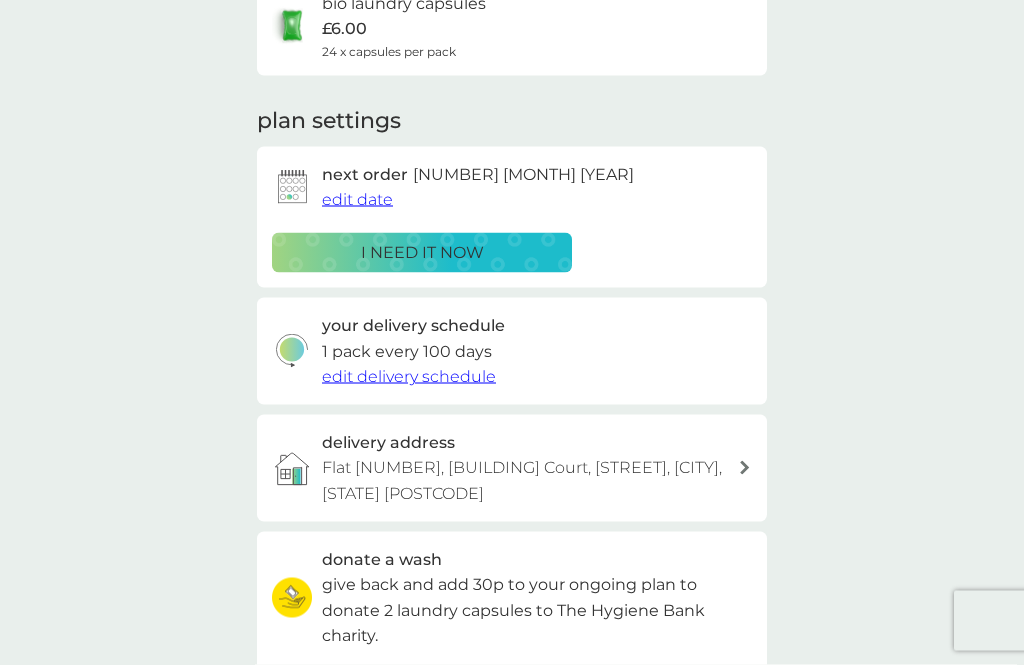click on "edit delivery schedule" at bounding box center [409, 376] 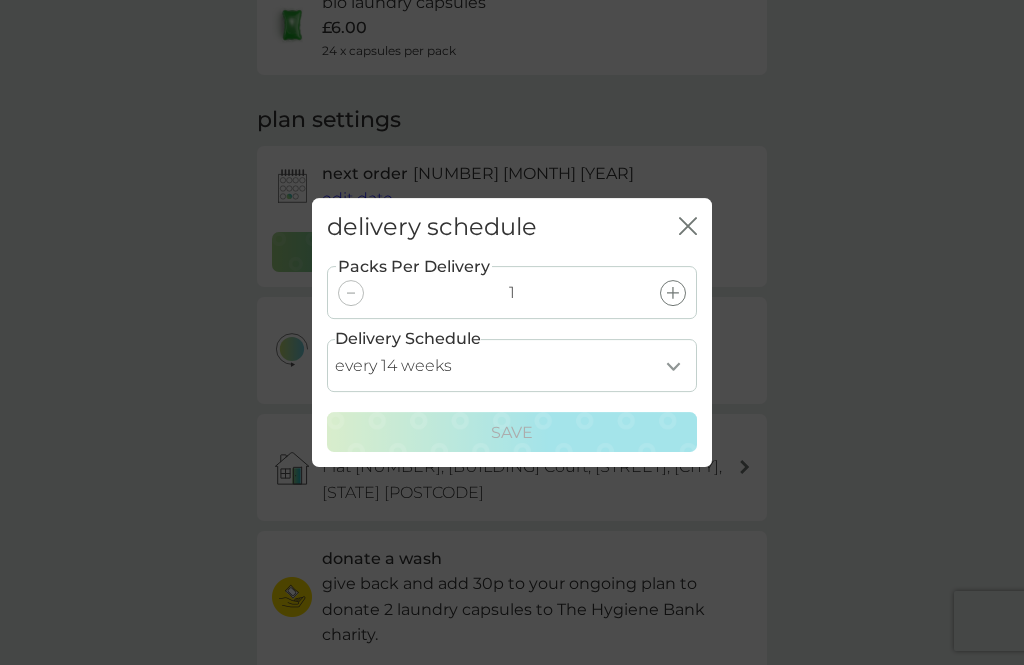 click on "every 1 week every 2 weeks every 3 weeks every 4 weeks every 5 weeks every 6 weeks every 7 weeks every 8 weeks every 9 weeks every 10 weeks every 11 weeks every 12 weeks every 13 weeks every 14 weeks every 15 weeks every 16 weeks every 17 weeks" at bounding box center (512, 365) 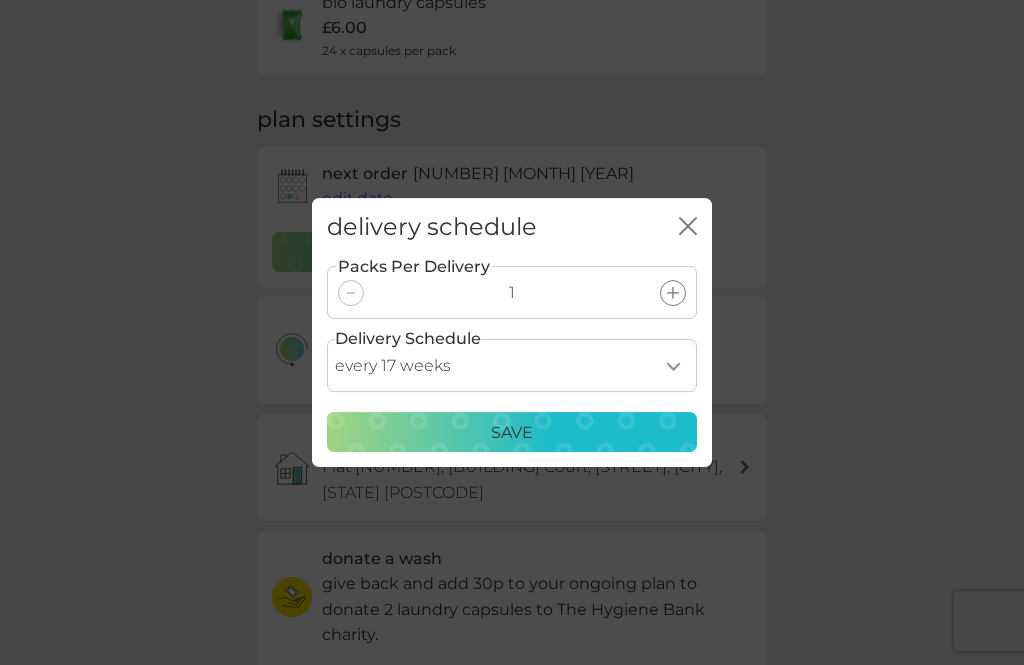 click on "Save" at bounding box center [512, 433] 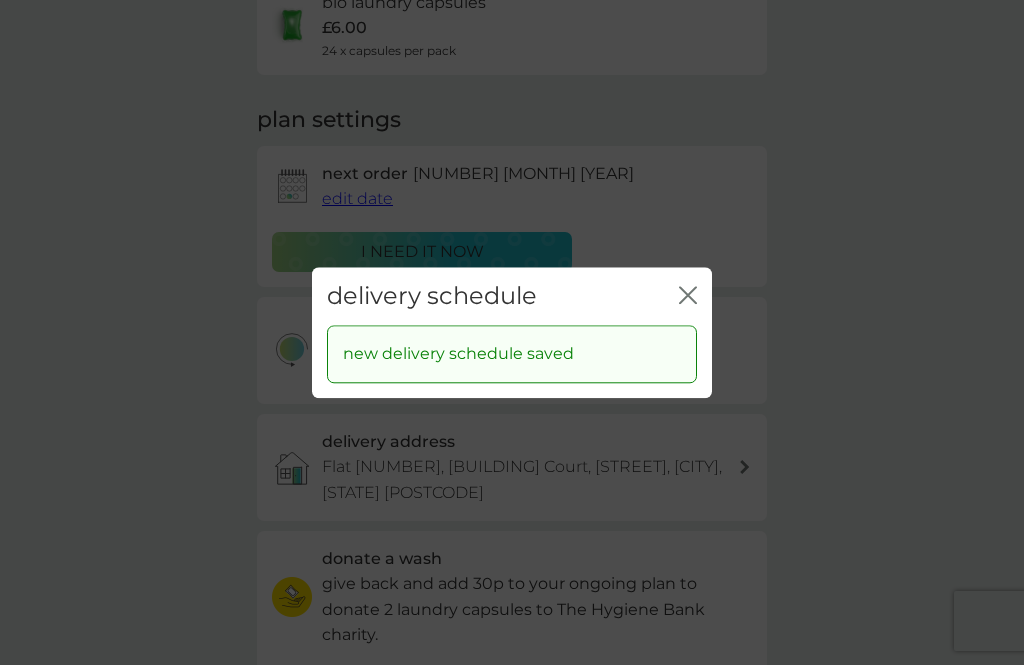 click 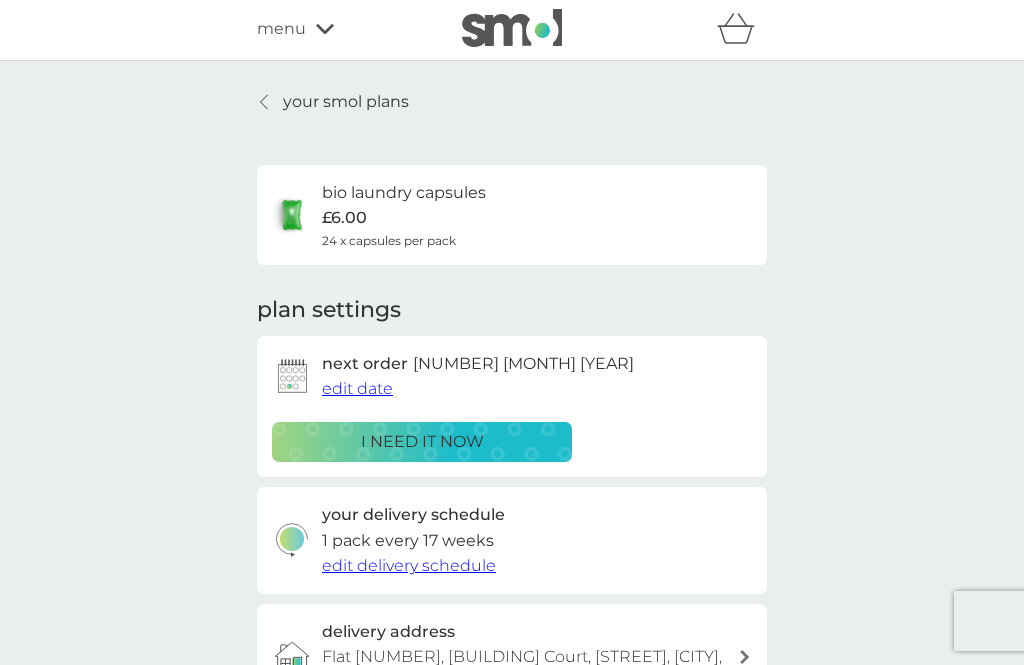 scroll, scrollTop: 0, scrollLeft: 0, axis: both 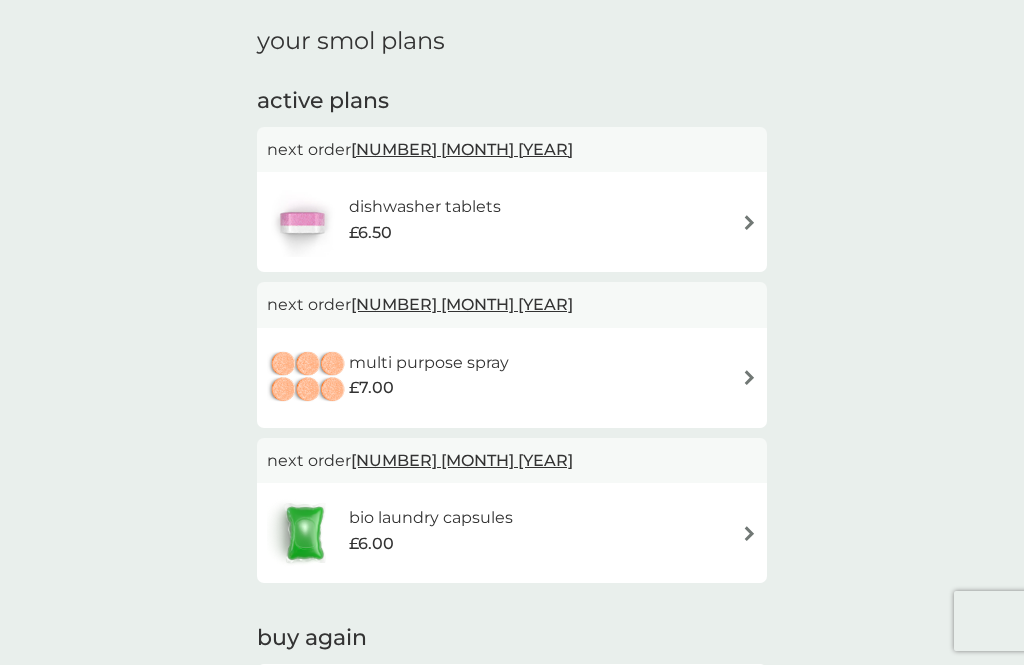 click on "[NUMBER] [MONTH] [YEAR]" at bounding box center (462, 304) 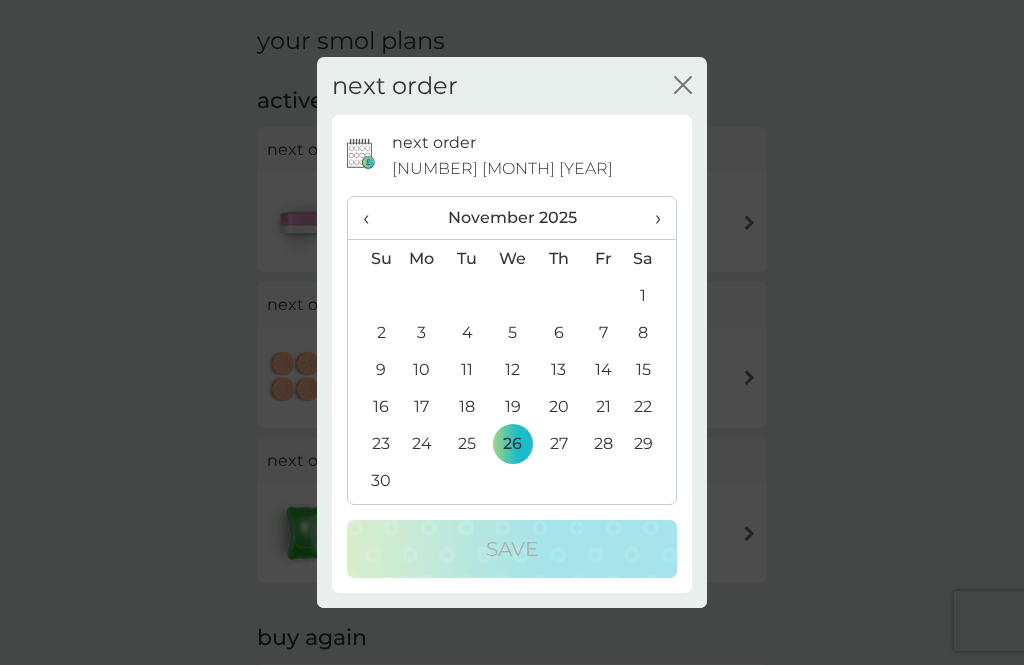 click on "›" at bounding box center [651, 218] 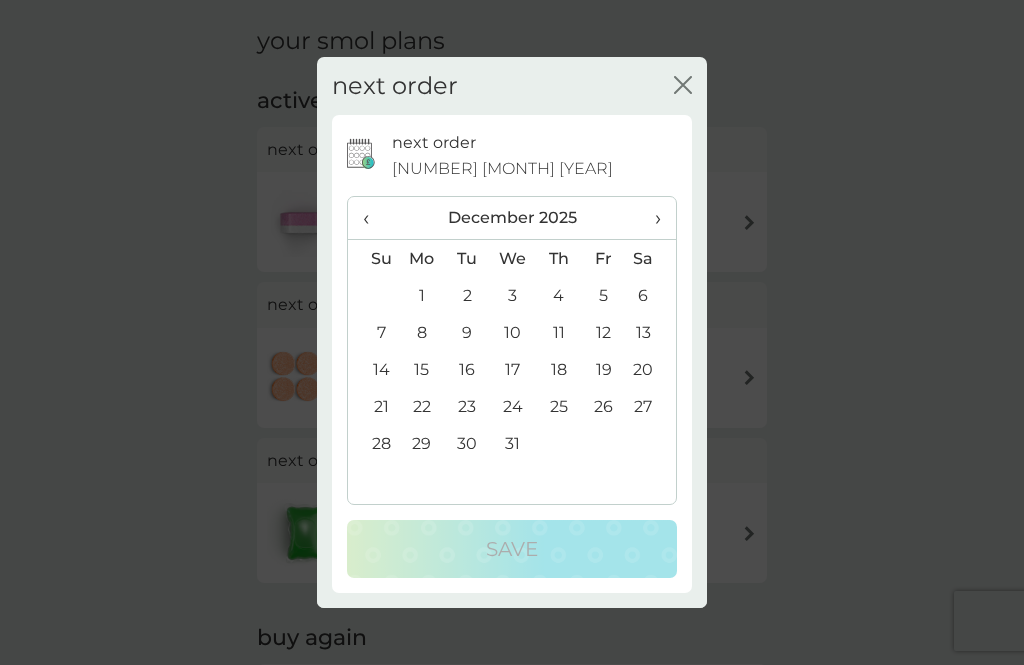 click on "›" at bounding box center [651, 218] 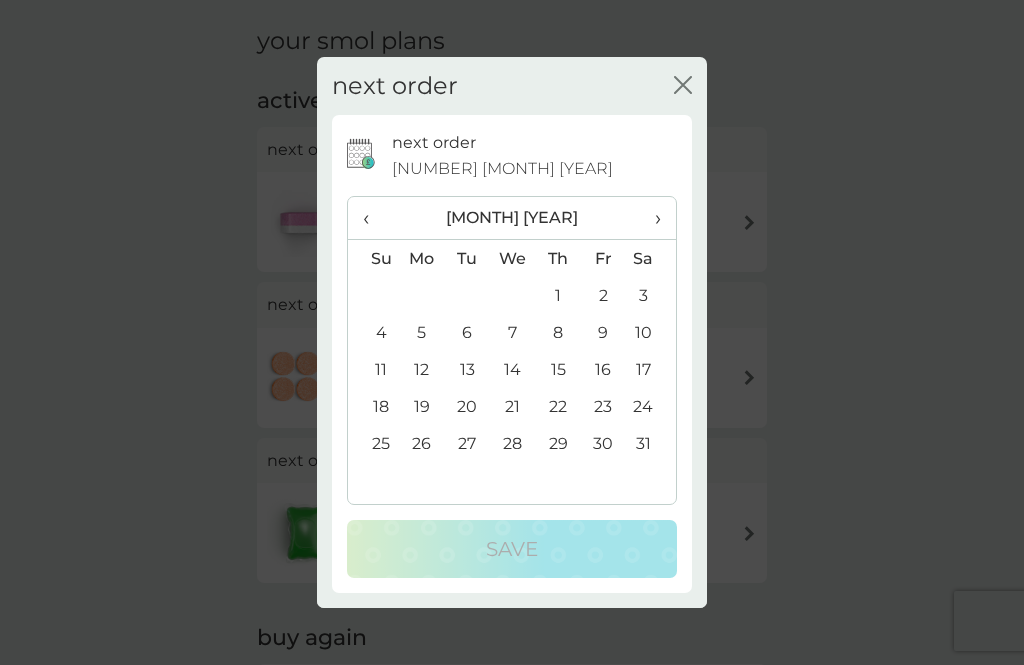 click on "31" at bounding box center [651, 443] 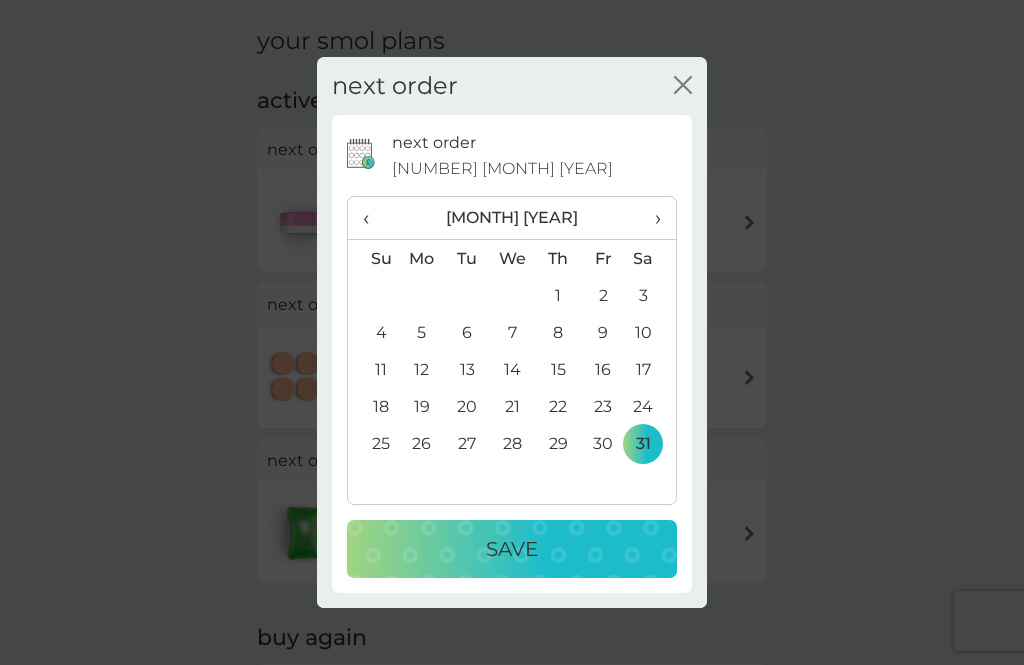 click on "Save" at bounding box center [512, 549] 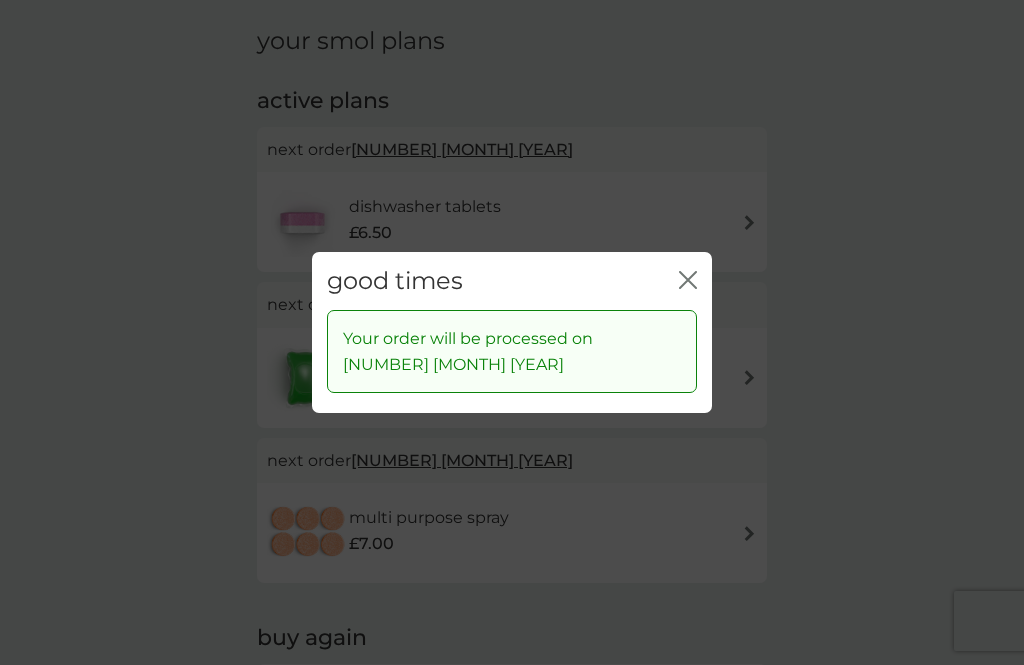 click on "close" 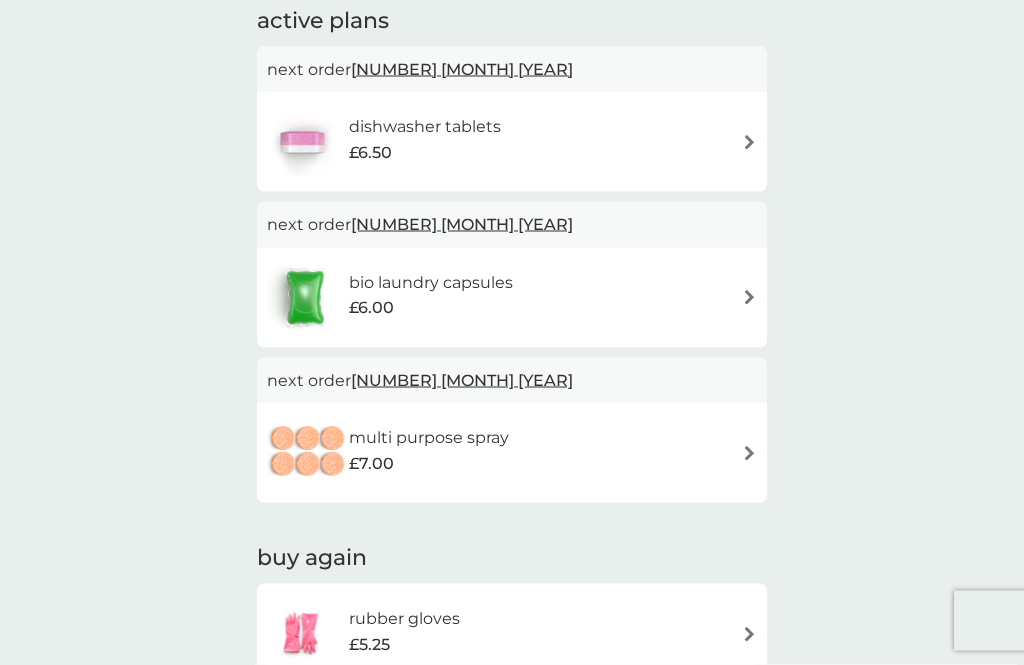 scroll, scrollTop: 146, scrollLeft: 0, axis: vertical 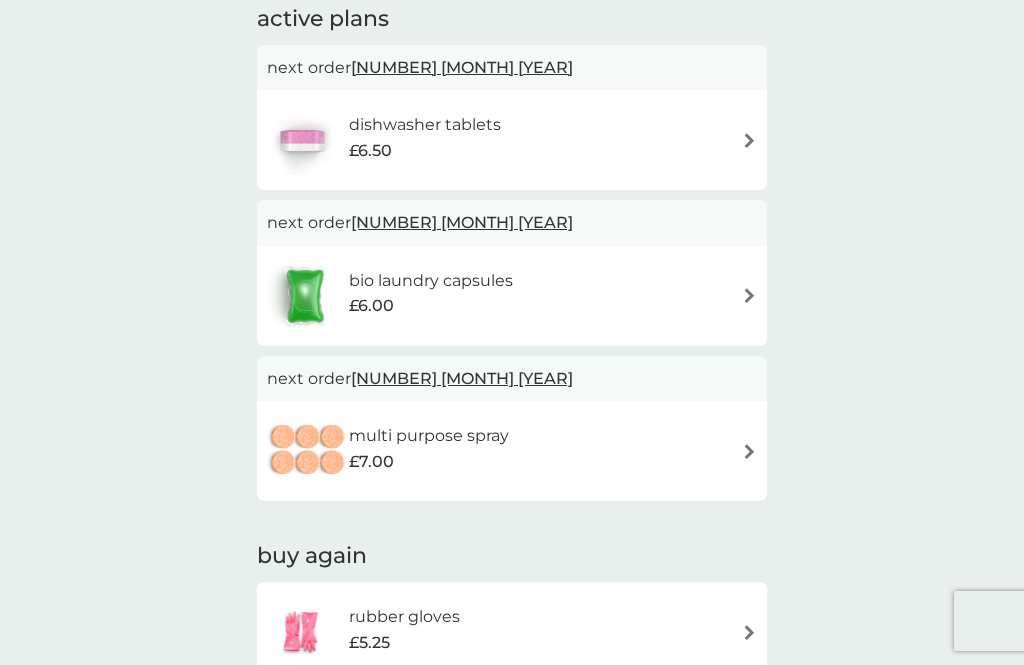 click at bounding box center (749, 632) 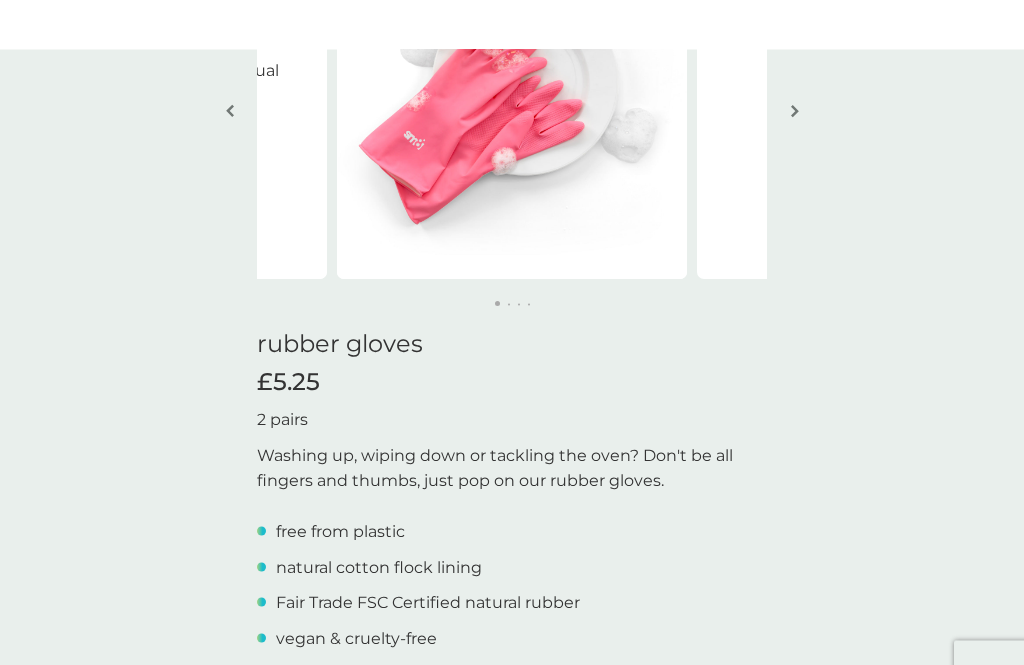 scroll, scrollTop: 0, scrollLeft: 0, axis: both 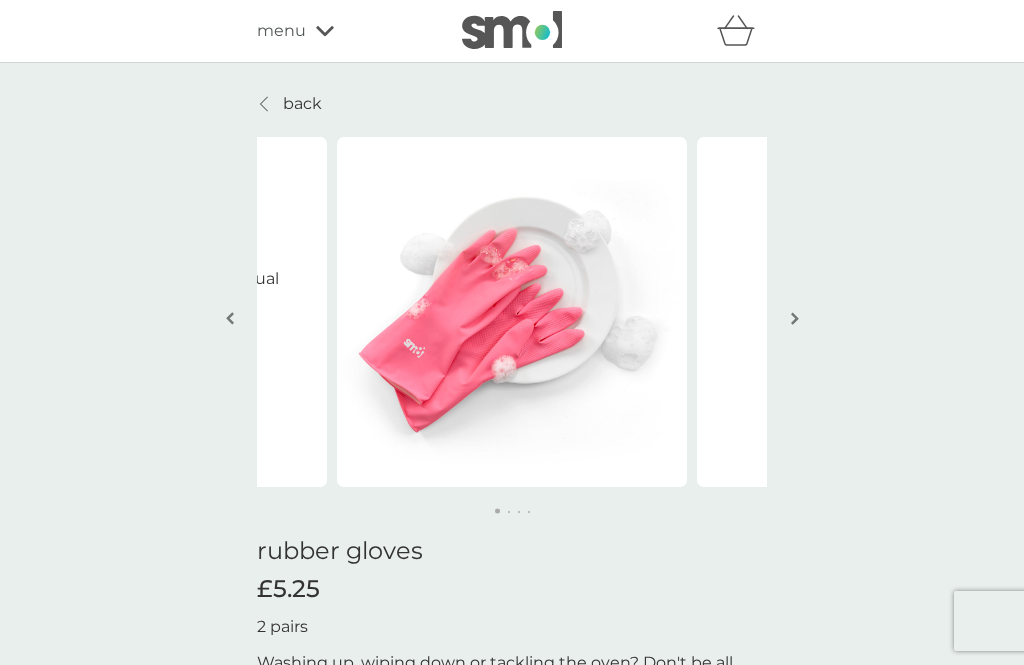 click on "Brilliant Eco friendly, cost effective, punctual and a great company. - [LAST]
Brilliant Eco friendly, cost effective, punctual and a great company. - [LAST]
rubber gloves £5.25 2 pairs Washing up, wiping down or tackling the oven? Don't be all fingers and thumbs, just pop on our rubber gloves. free from plastic natural cotton flock lining Fair Trade FSC Certified natural rubber vegan & cruelty-free choose your size size guide medium large 1 ADD TO BASKET need to know Contains natural latex rubber which may cause allergic reactions. If any reactions occur please discontinue use and consult a doctor. great for you Natural cotton lining Lined with 100% natural cotton flock because your hands deserve a little comfort! Hands stay protected Our hard-working rubber gloves face up to all your cleaning jobs so your hands don't have to! Choice of sizes Gloves are 30cm in length. Medium gloves have palm width of approx 10cm and large gloves have palm width of approx 11cm. Fair price promise No more plastic Good" at bounding box center (512, 1349) 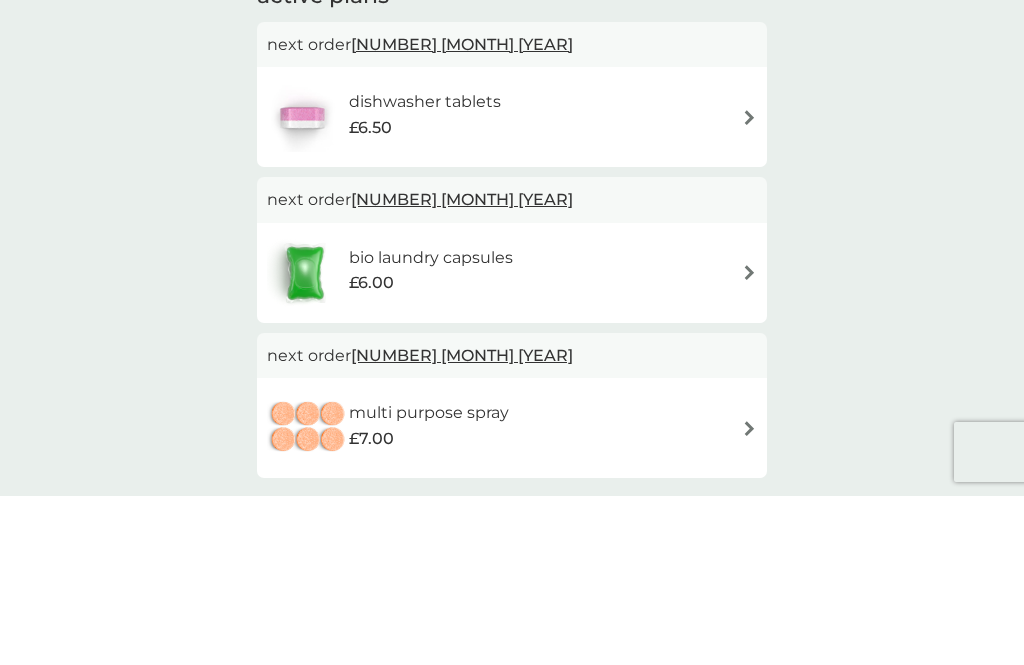 scroll, scrollTop: 146, scrollLeft: 0, axis: vertical 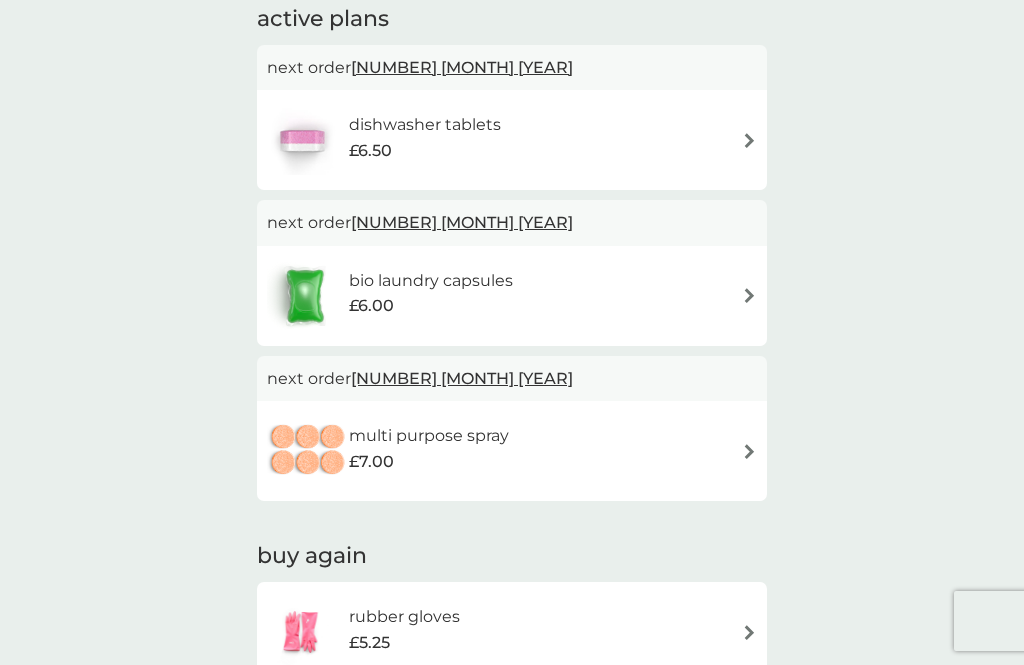 click on "dishwasher tablets £6.50" at bounding box center [512, 140] 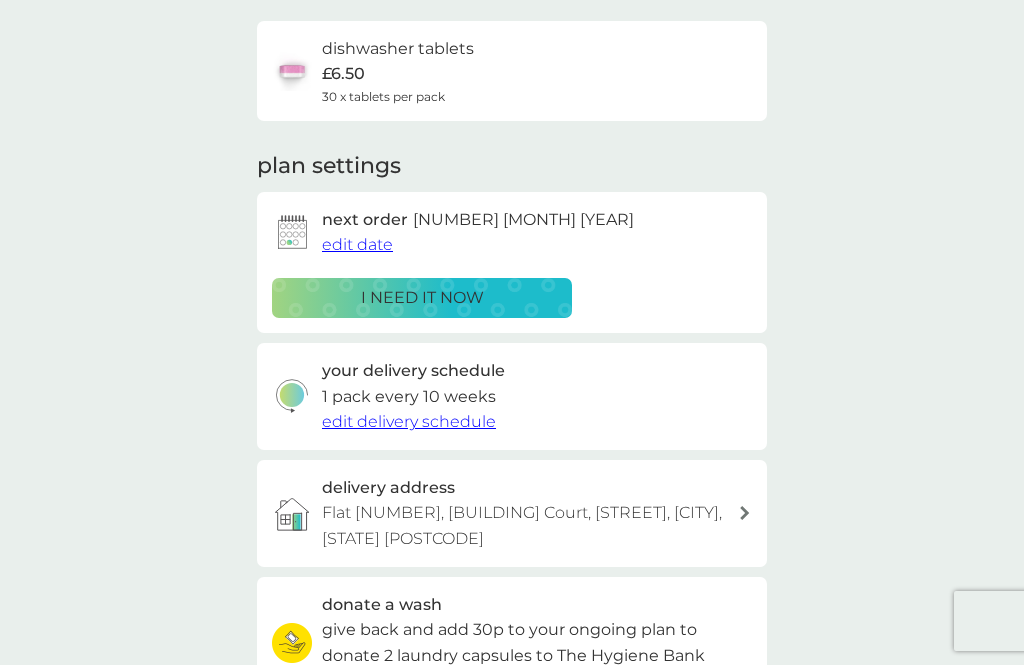 scroll, scrollTop: 0, scrollLeft: 0, axis: both 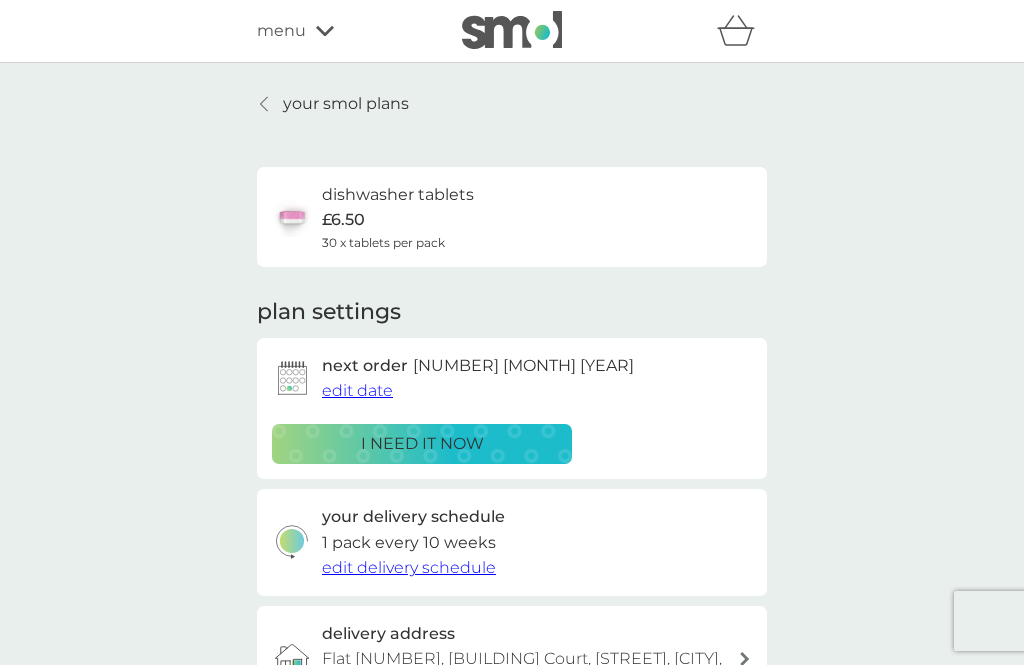 click on "edit date" at bounding box center [357, 390] 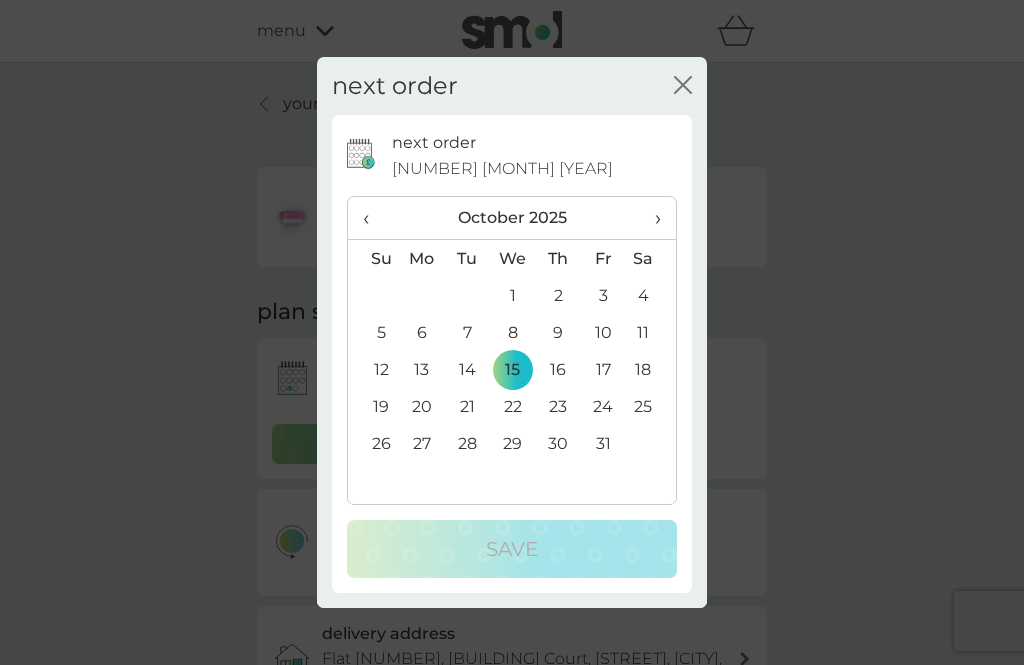 click on "›" at bounding box center [651, 218] 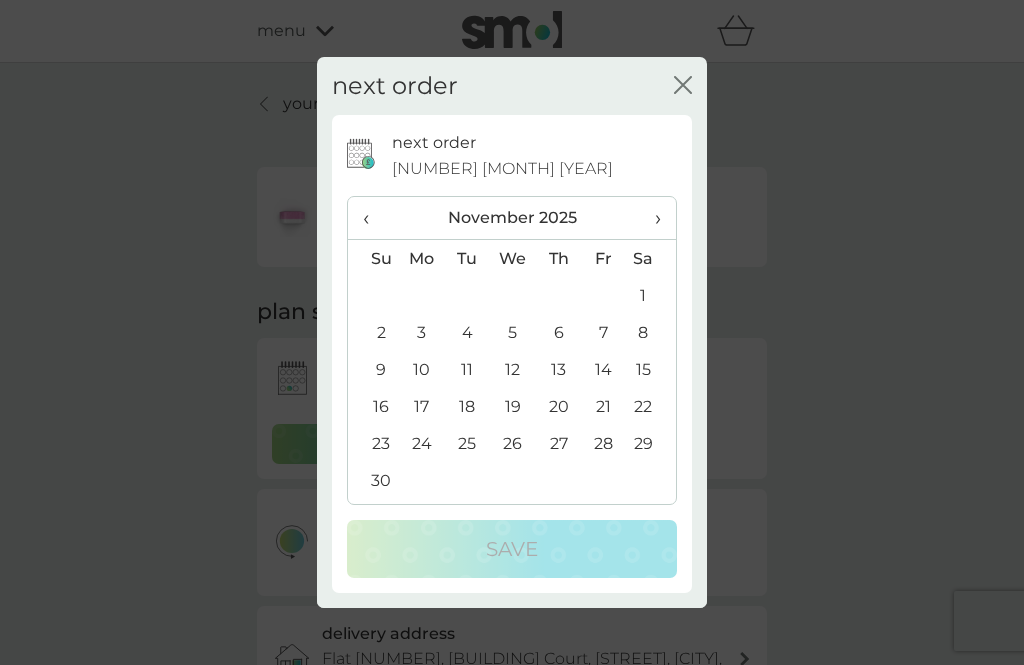 click on "›" at bounding box center (651, 218) 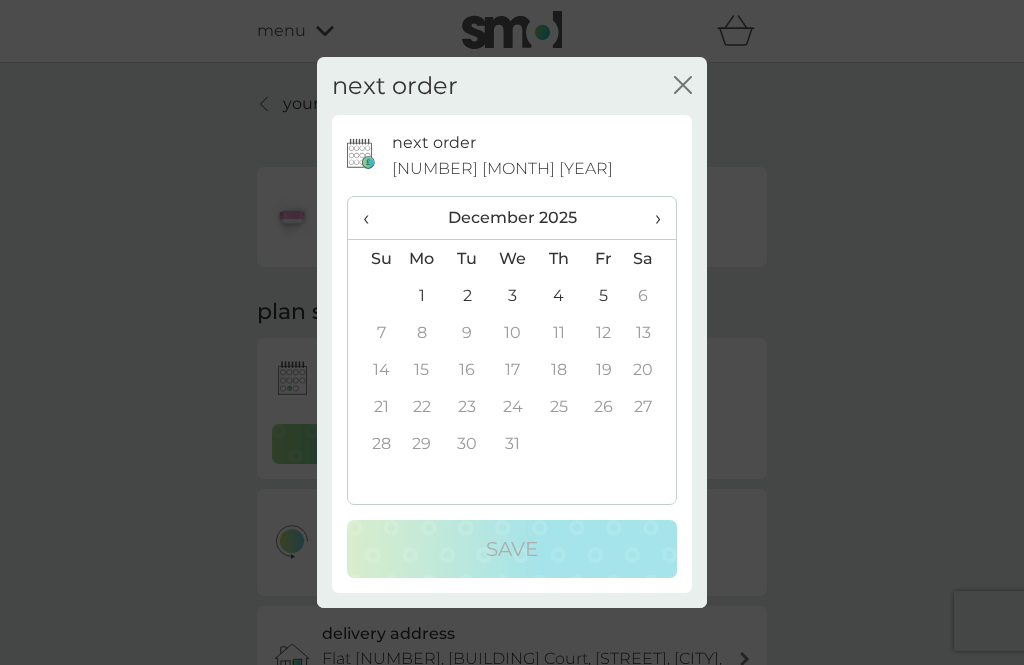 click on "31" at bounding box center (513, 443) 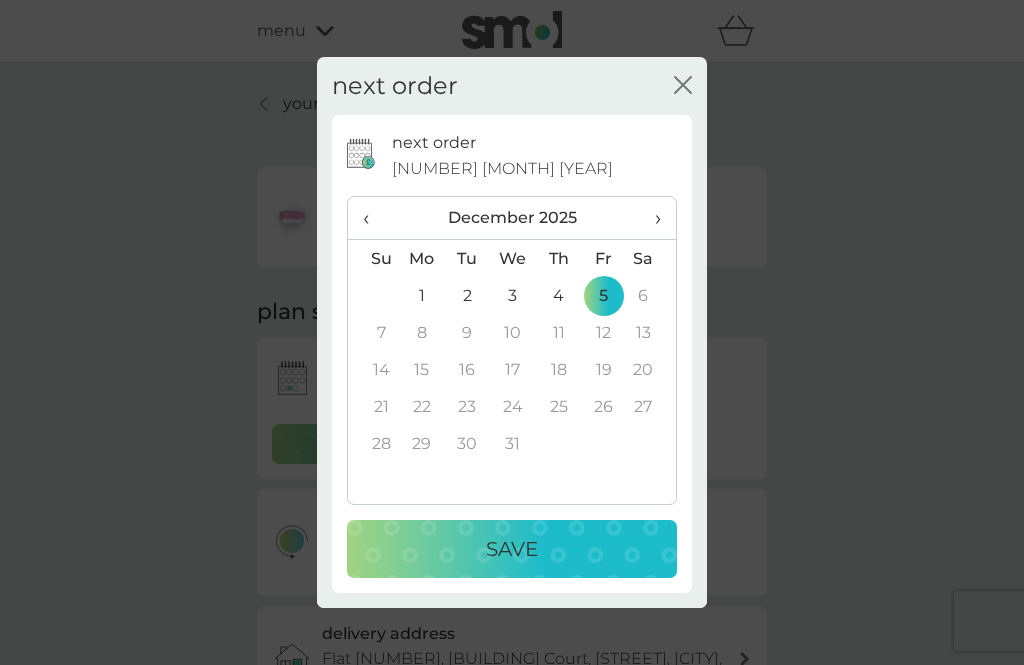 click on "Save" at bounding box center (512, 549) 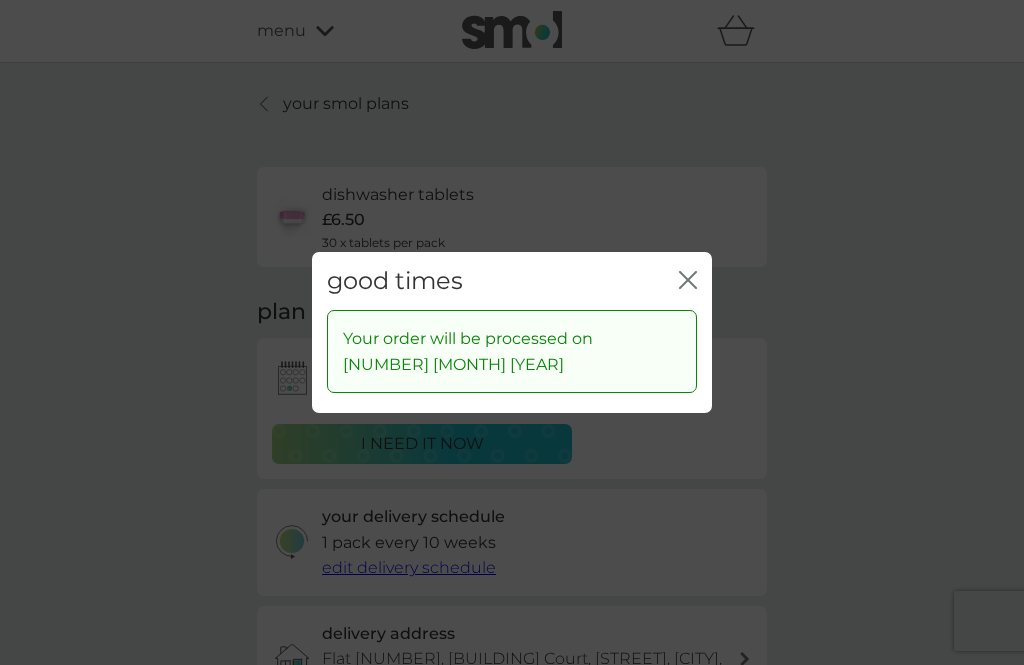 click on "close" 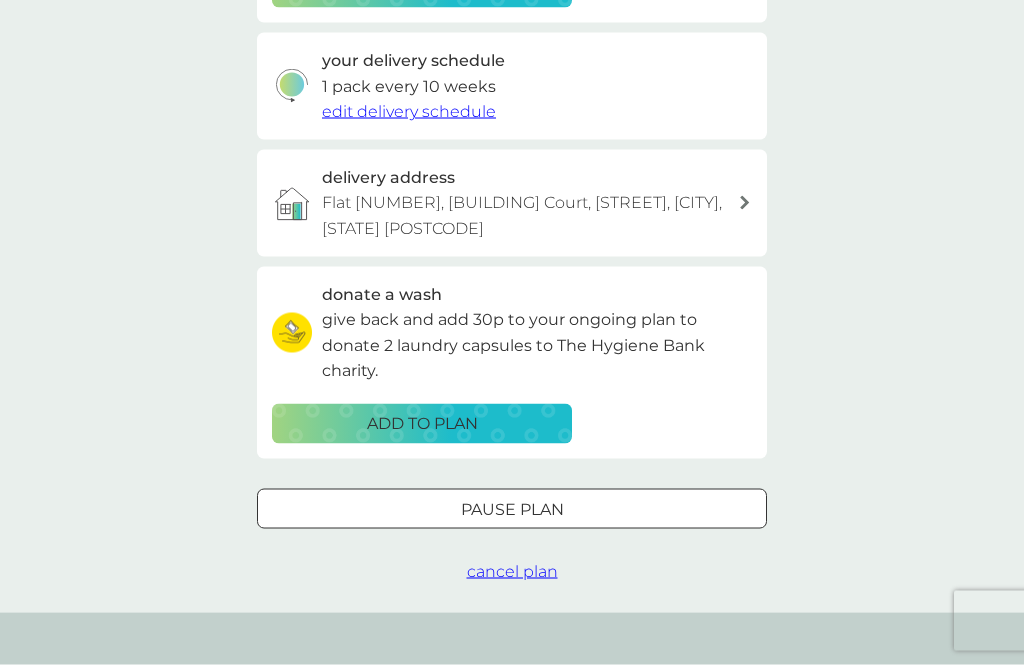 click on "Pause plan" at bounding box center [512, 510] 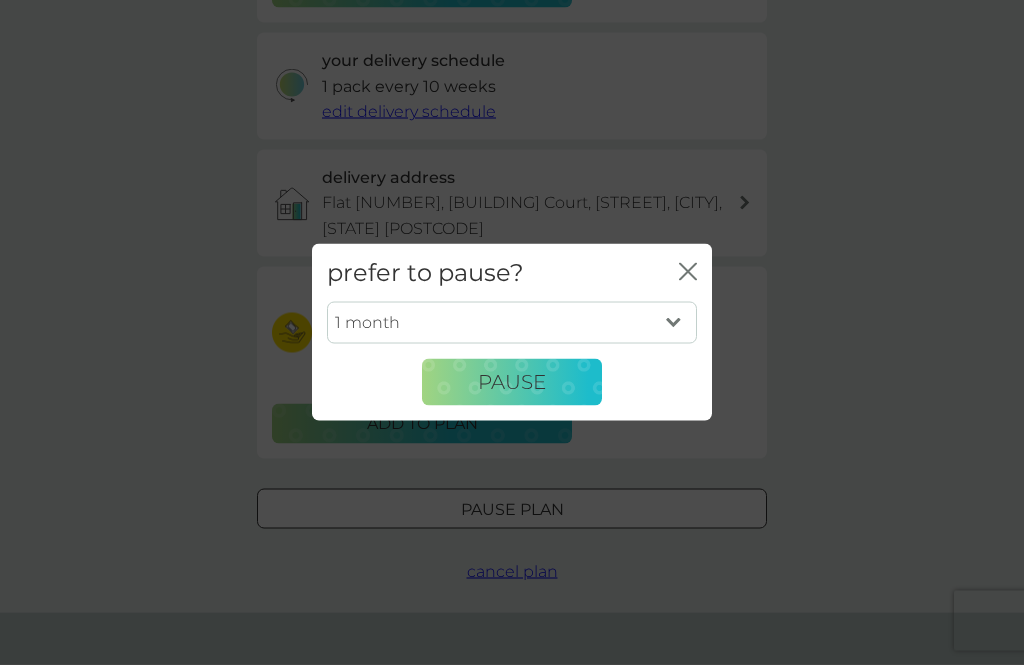 scroll, scrollTop: 457, scrollLeft: 0, axis: vertical 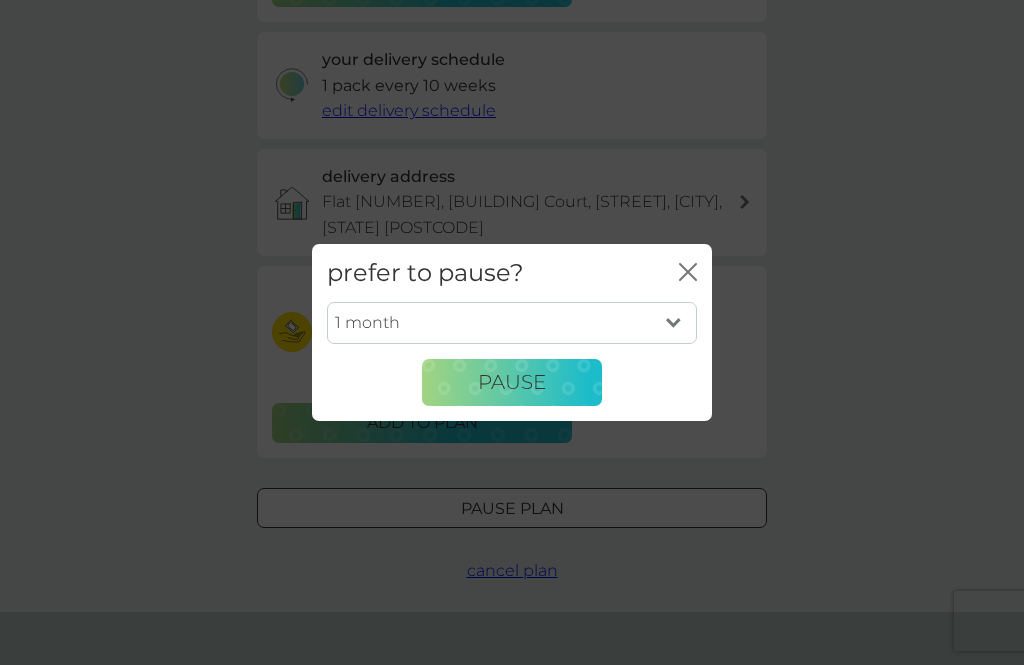 click on "1 month 2 months 3 months 4 months 5 months 6 months" at bounding box center [512, 323] 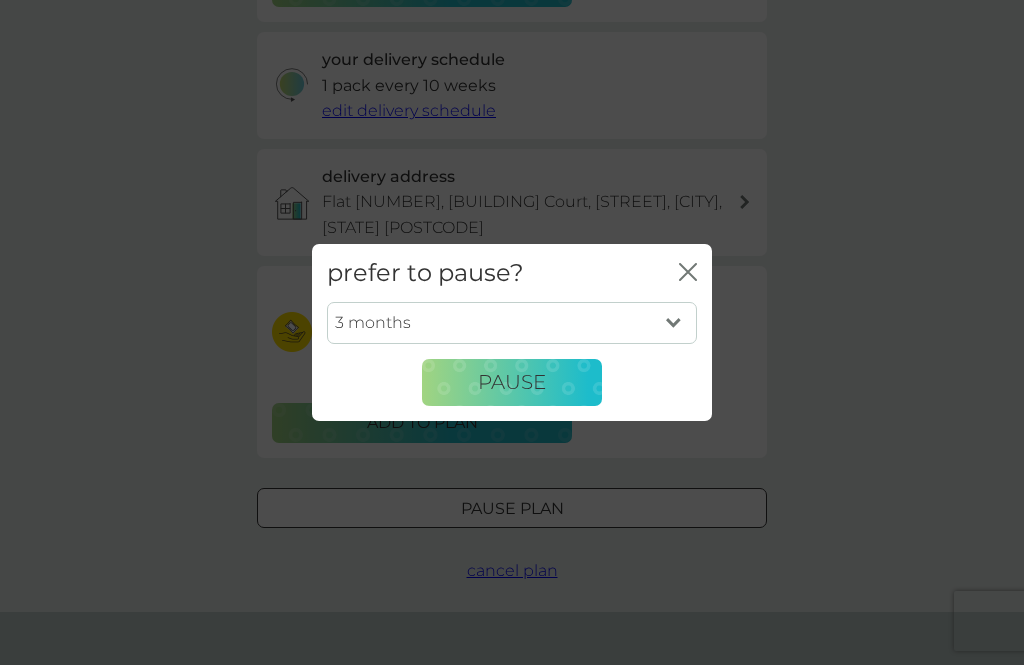 click on "Pause" at bounding box center [512, 382] 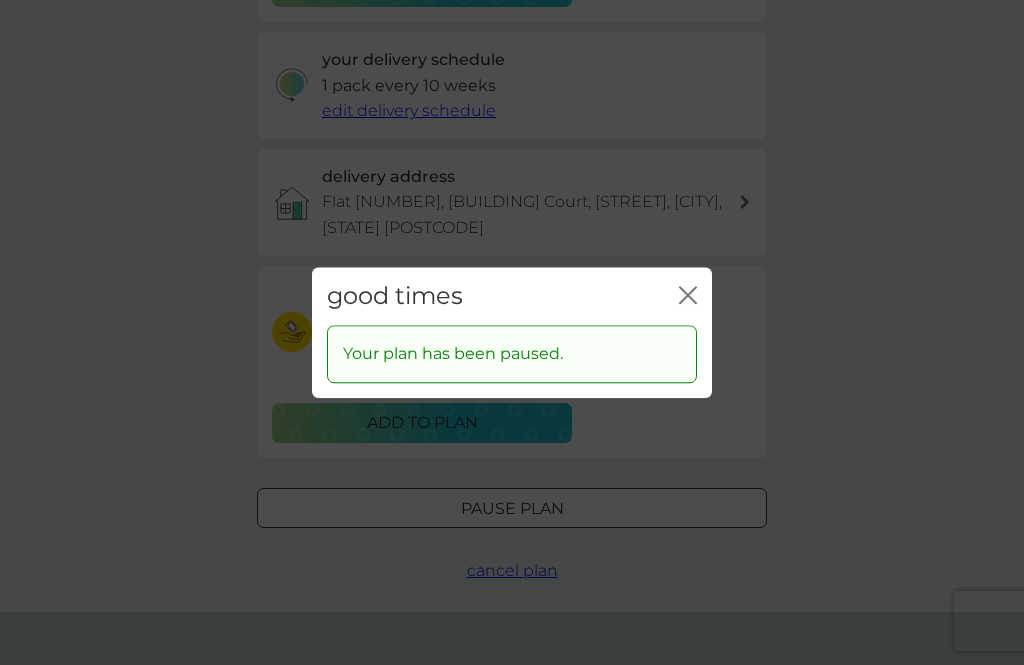 scroll, scrollTop: 0, scrollLeft: 0, axis: both 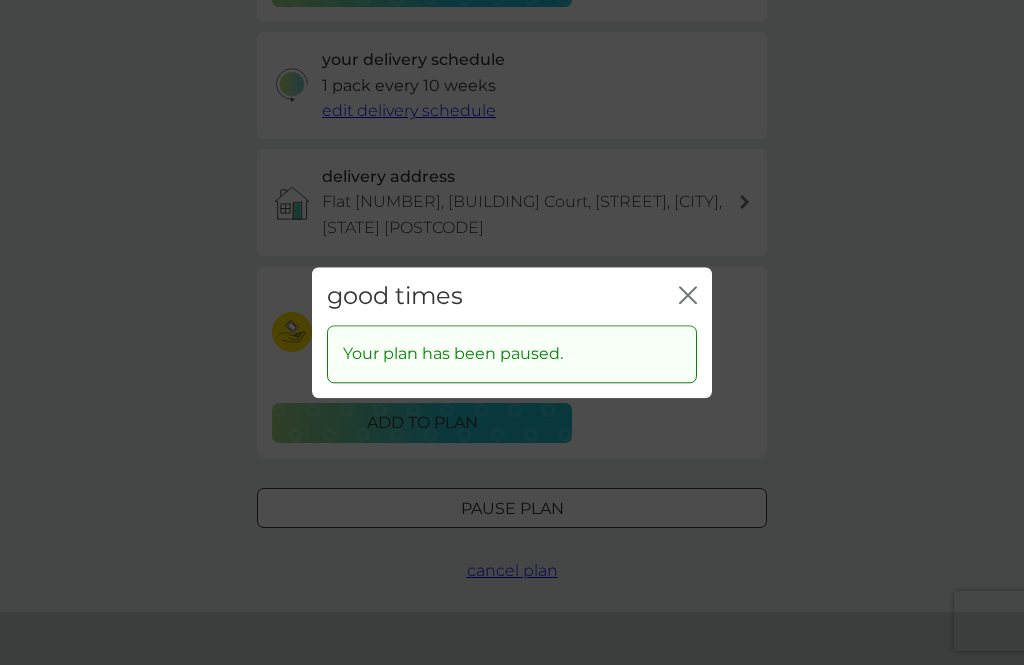 click on "good times close" at bounding box center (512, 296) 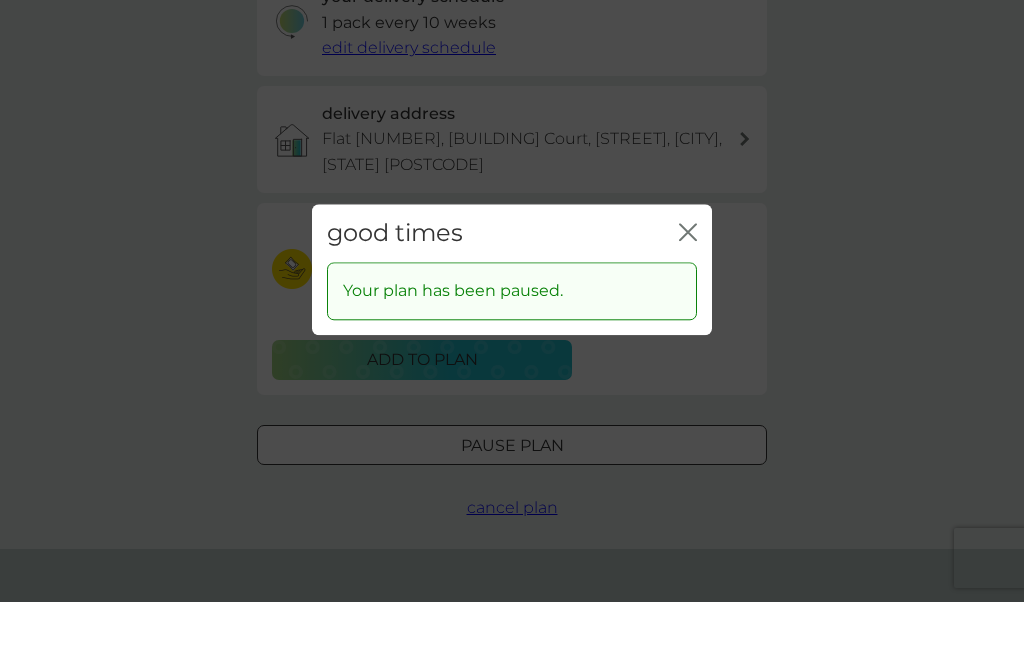 scroll, scrollTop: 521, scrollLeft: 0, axis: vertical 